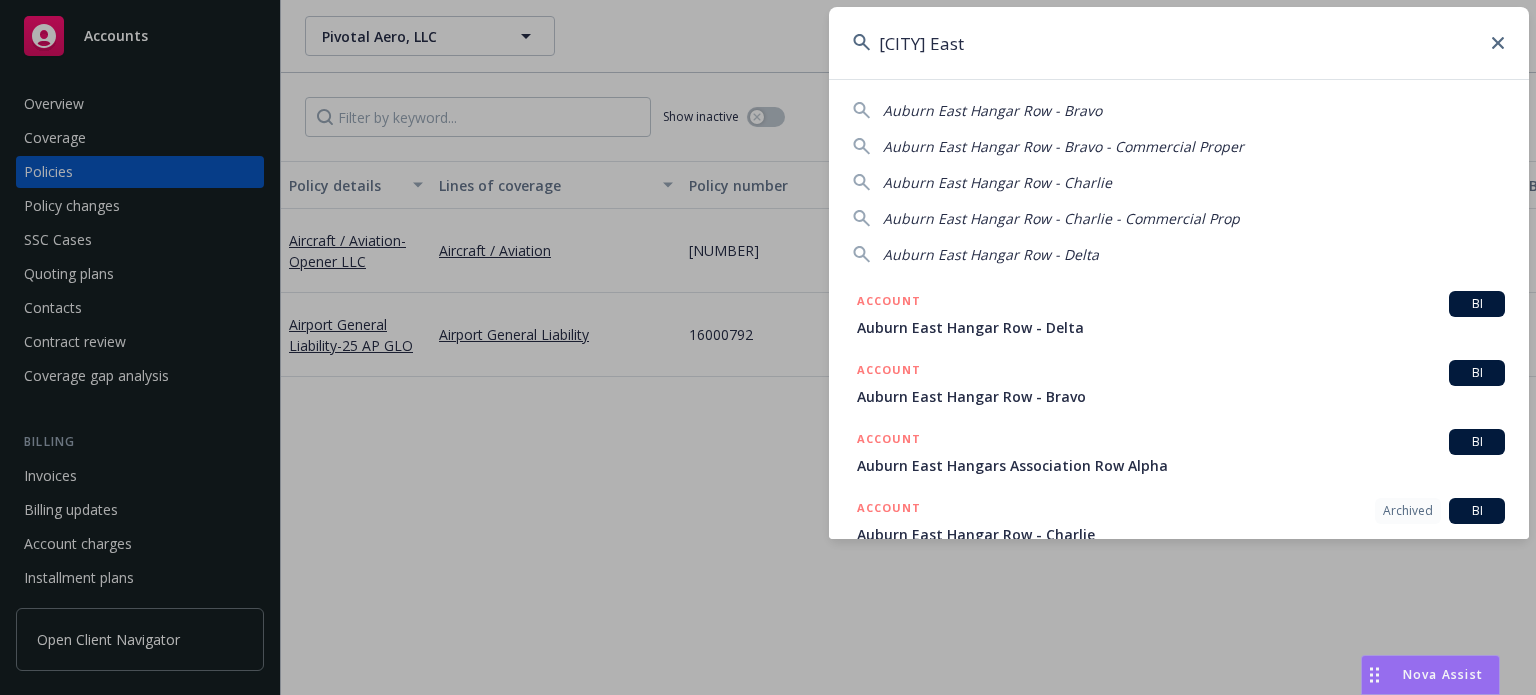scroll, scrollTop: 0, scrollLeft: 0, axis: both 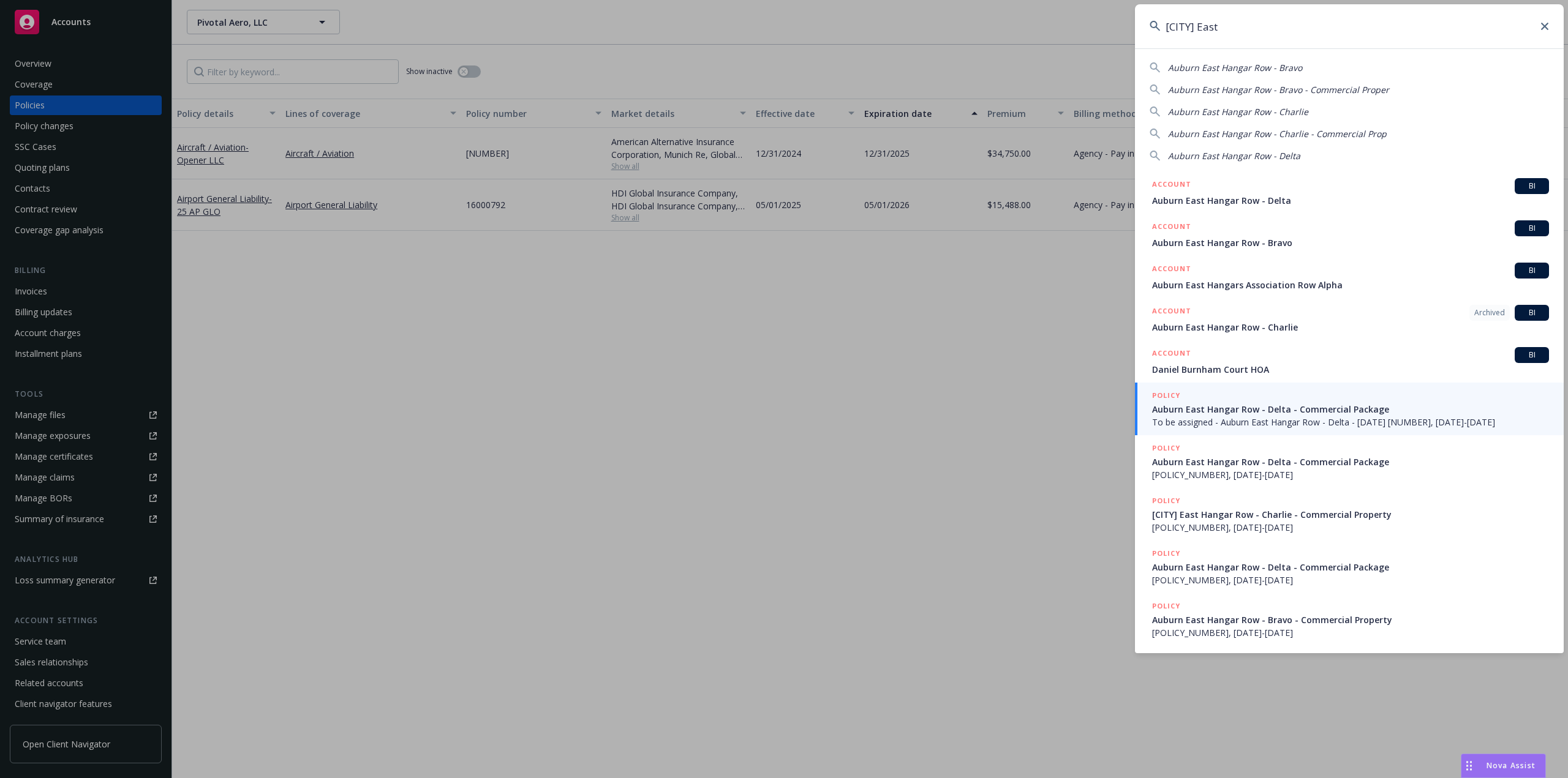 drag, startPoint x: 1243, startPoint y: 28, endPoint x: 1114, endPoint y: 16, distance: 129.55694 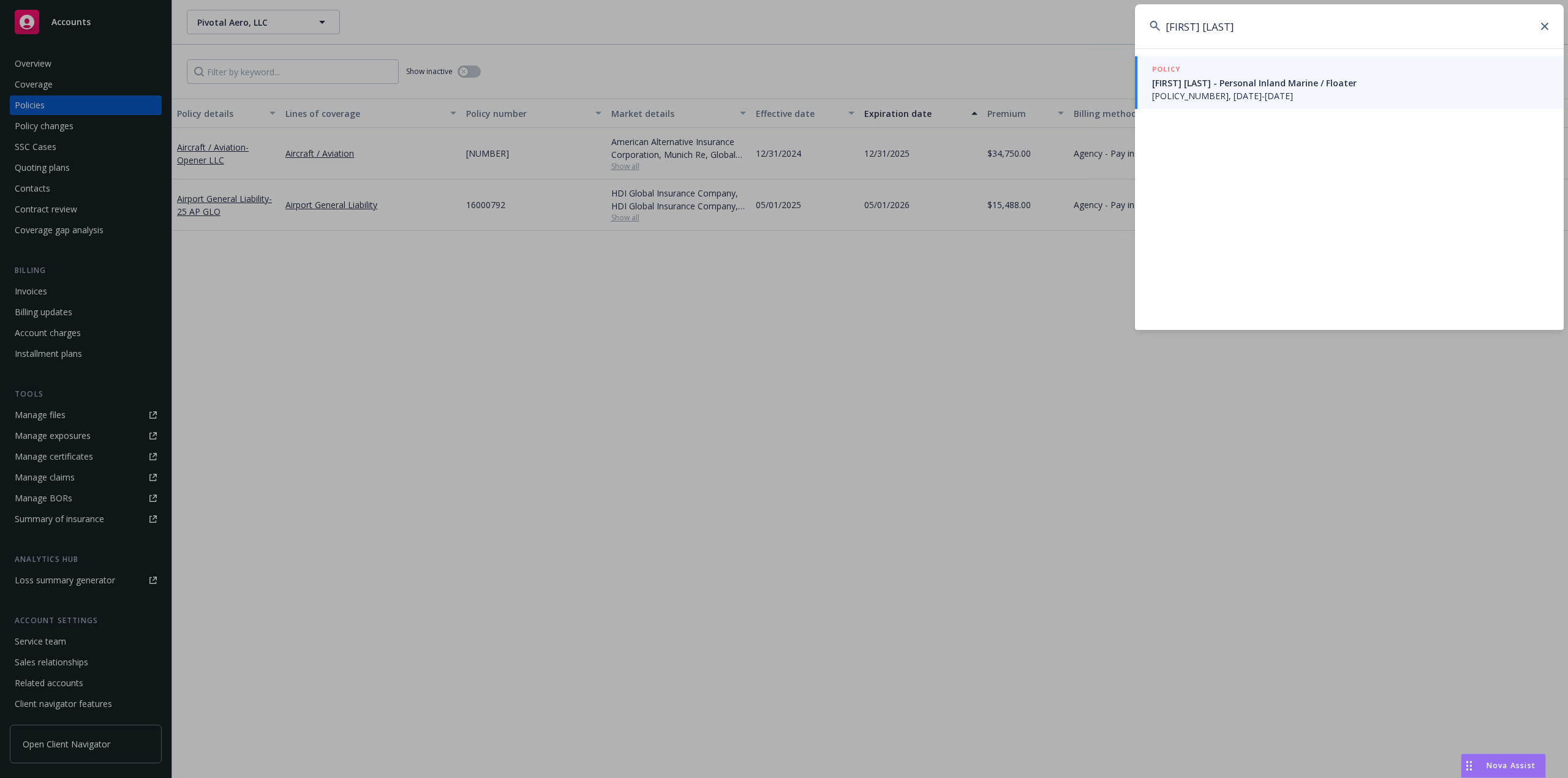 drag, startPoint x: 1229, startPoint y: 24, endPoint x: 1128, endPoint y: 20, distance: 101.07918 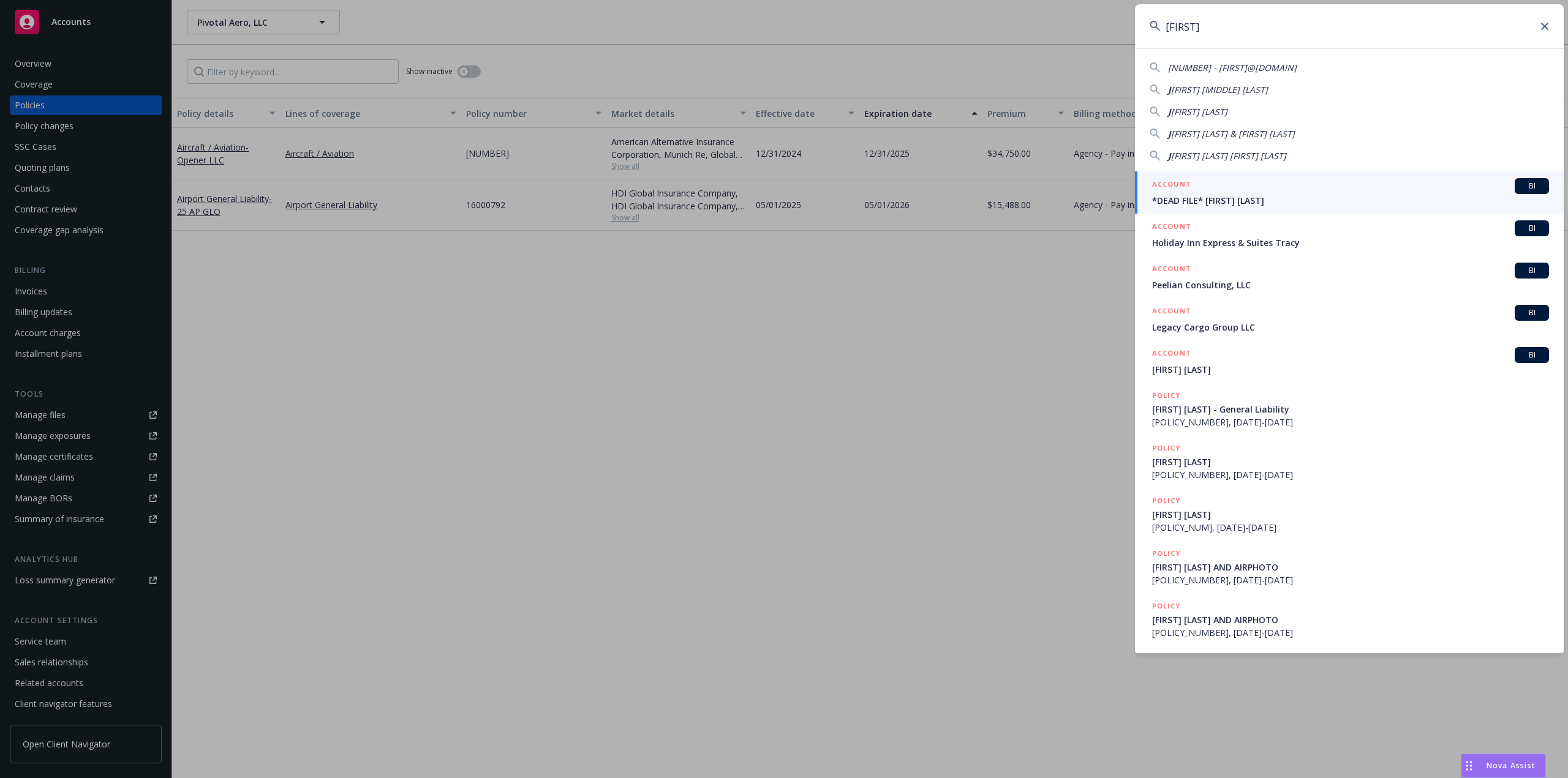 type on "J" 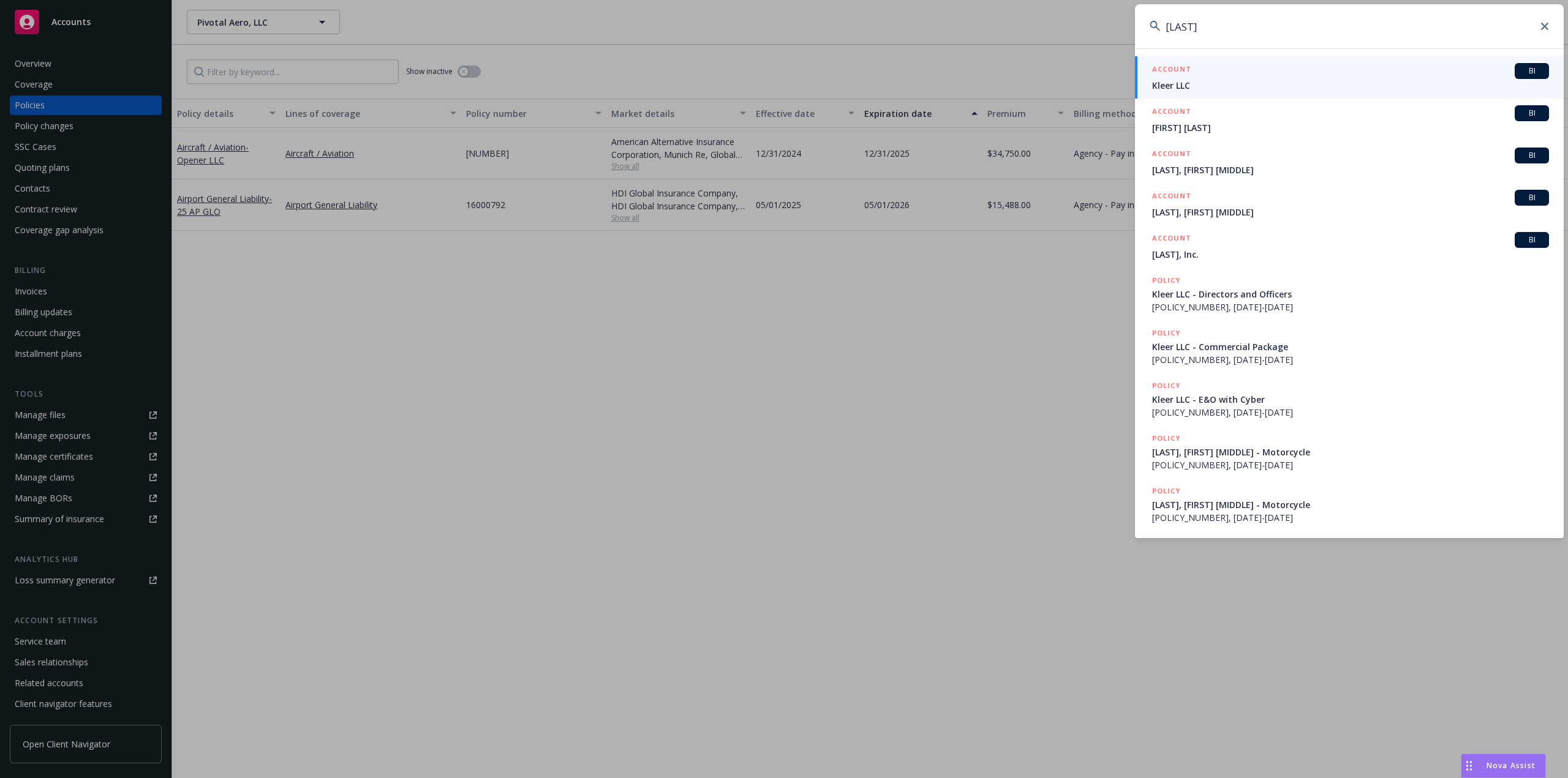 drag, startPoint x: 1195, startPoint y: 26, endPoint x: 1156, endPoint y: 23, distance: 39.11521 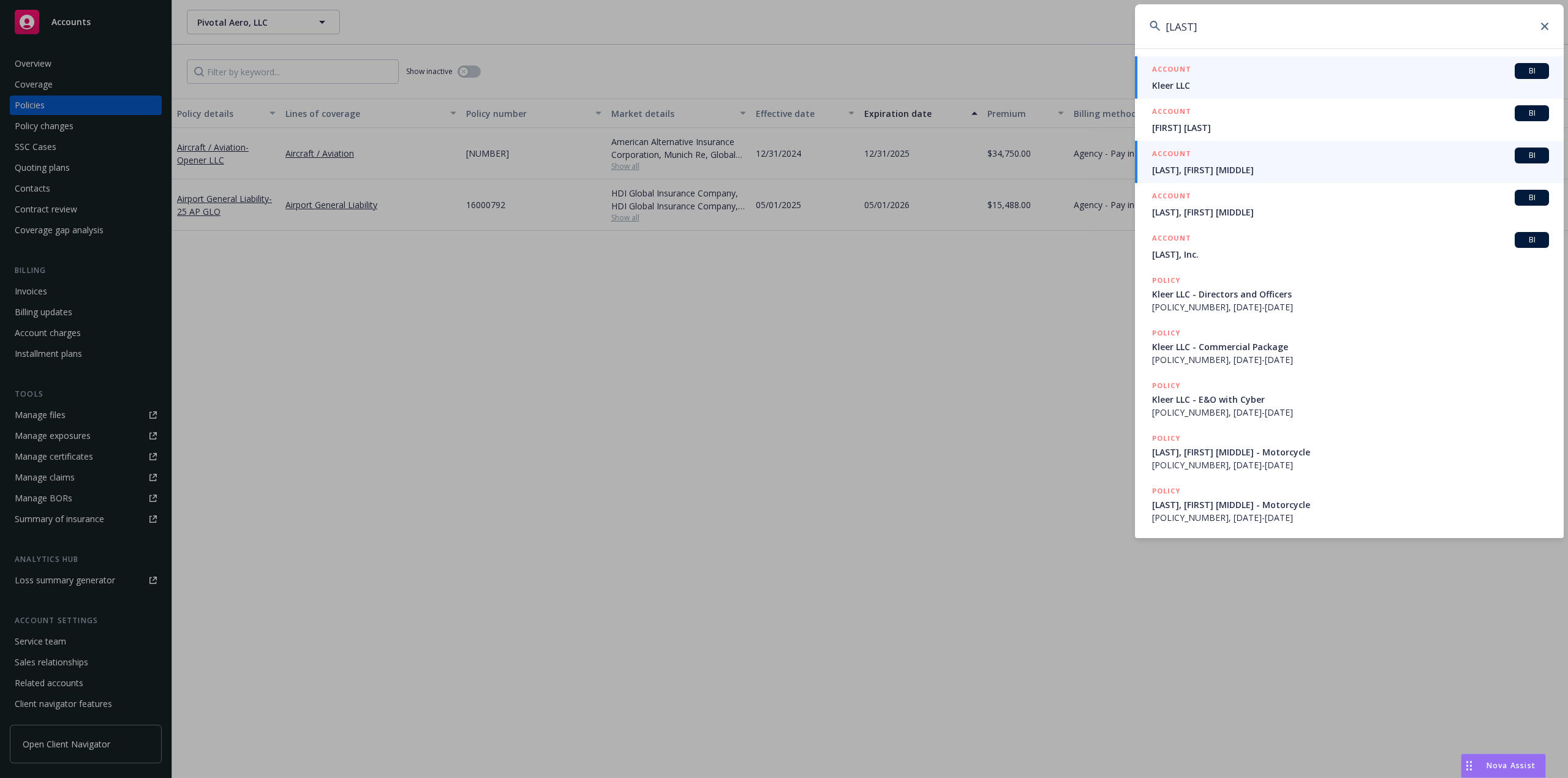 type on "[LAST]" 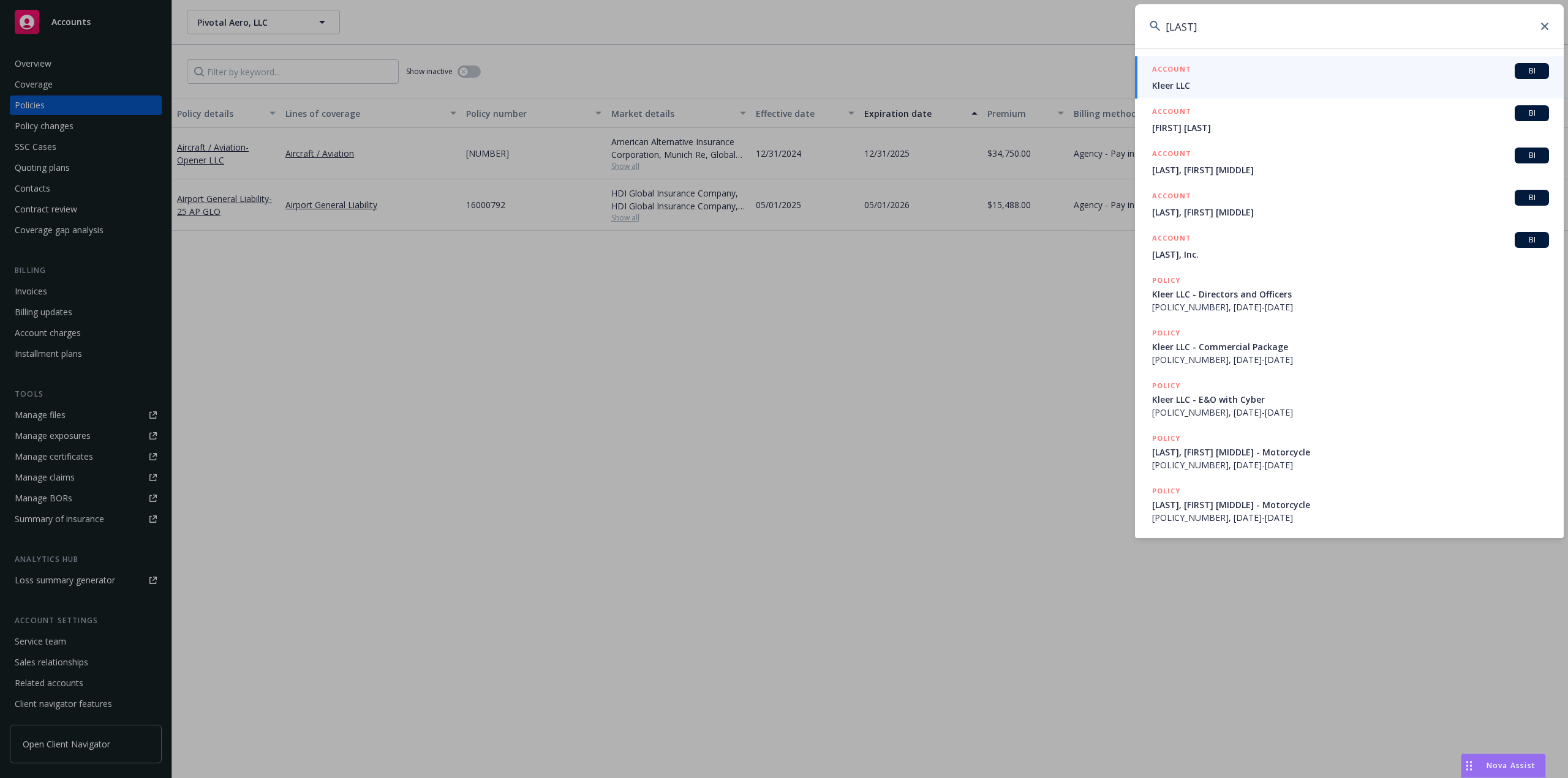 click 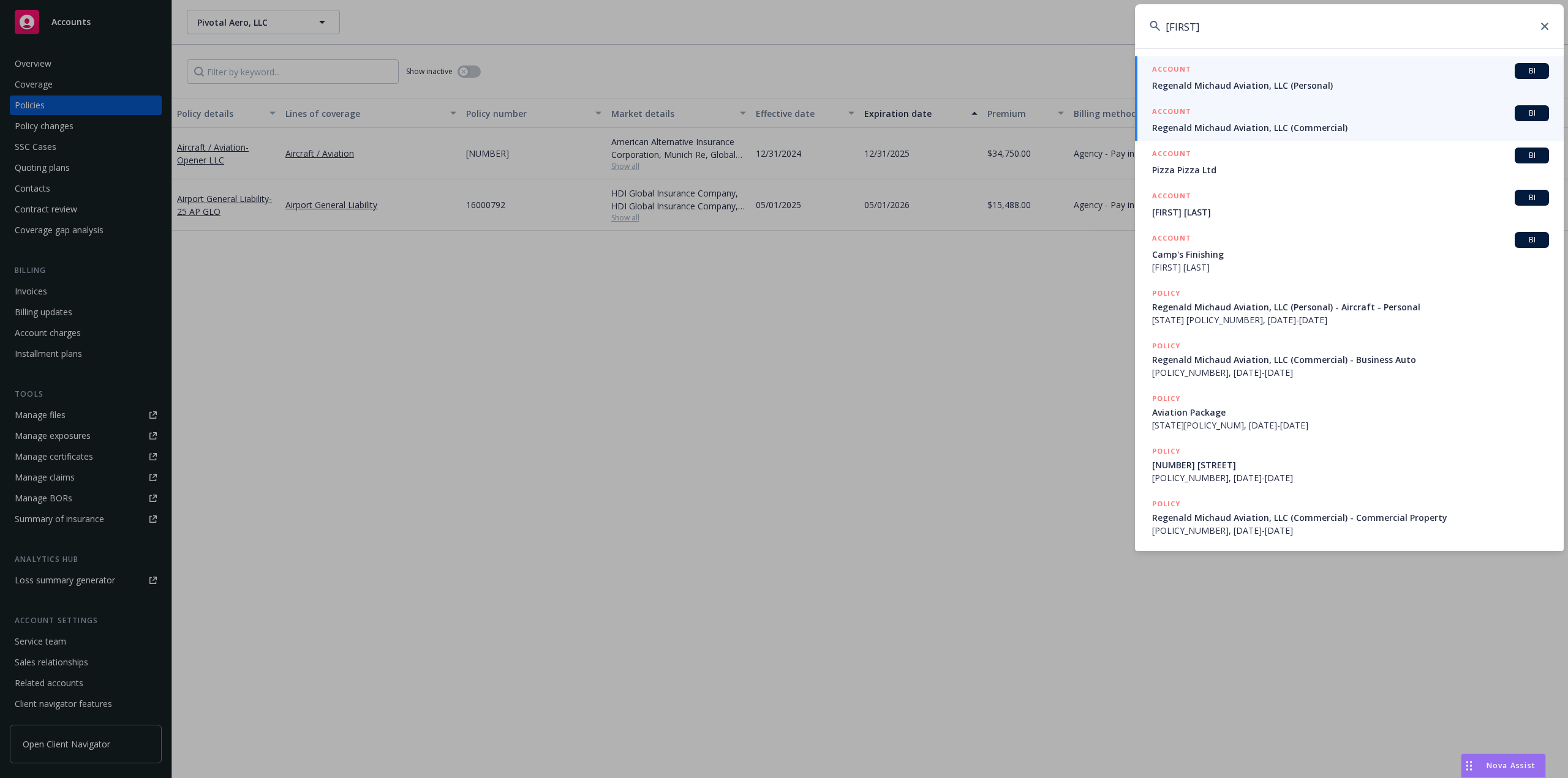 type on "[FIRST]" 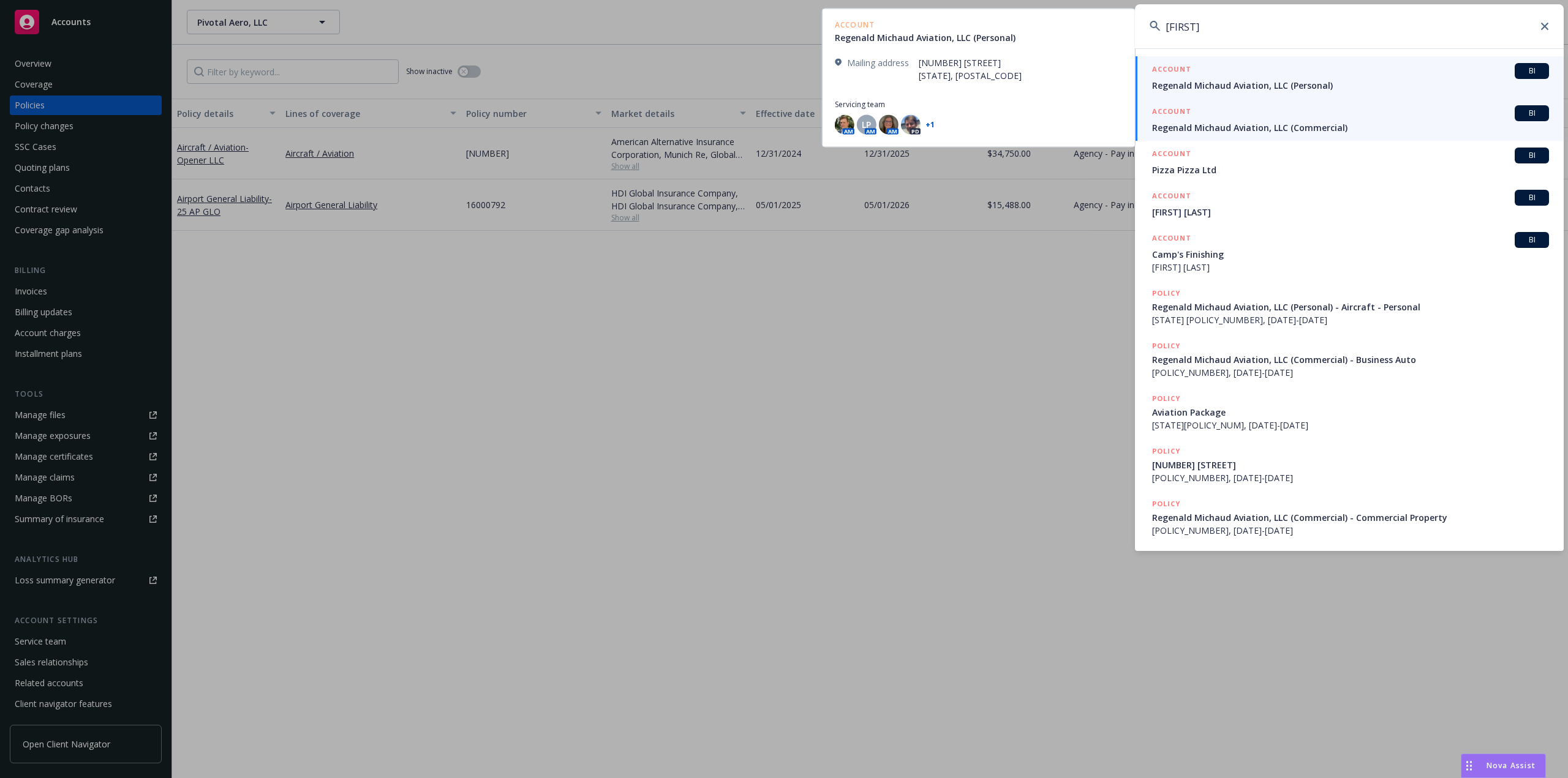 click on "Regenald Michaud Aviation, LLC (Commercial)" at bounding box center (1351, 127) 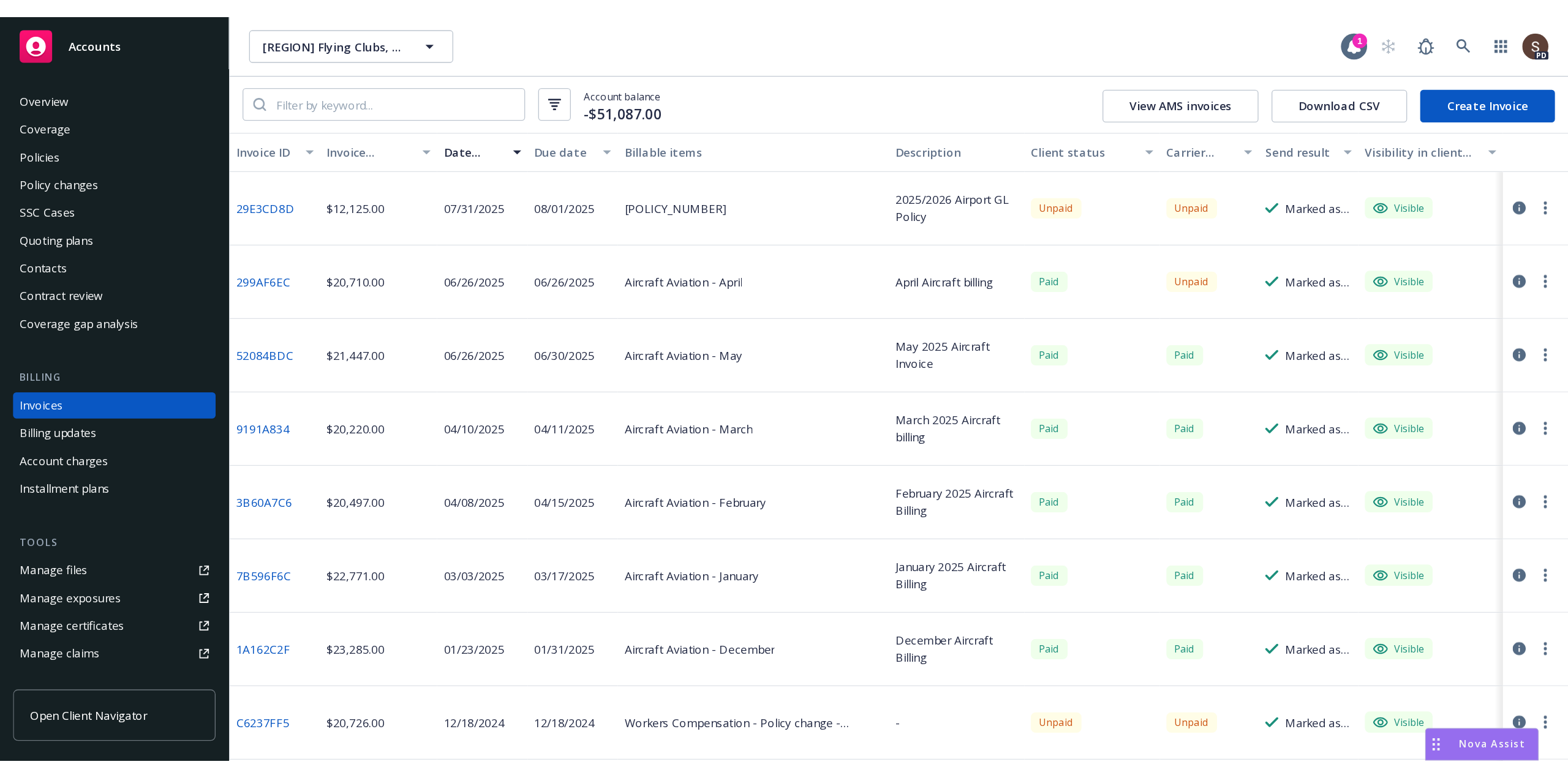 scroll, scrollTop: 0, scrollLeft: 0, axis: both 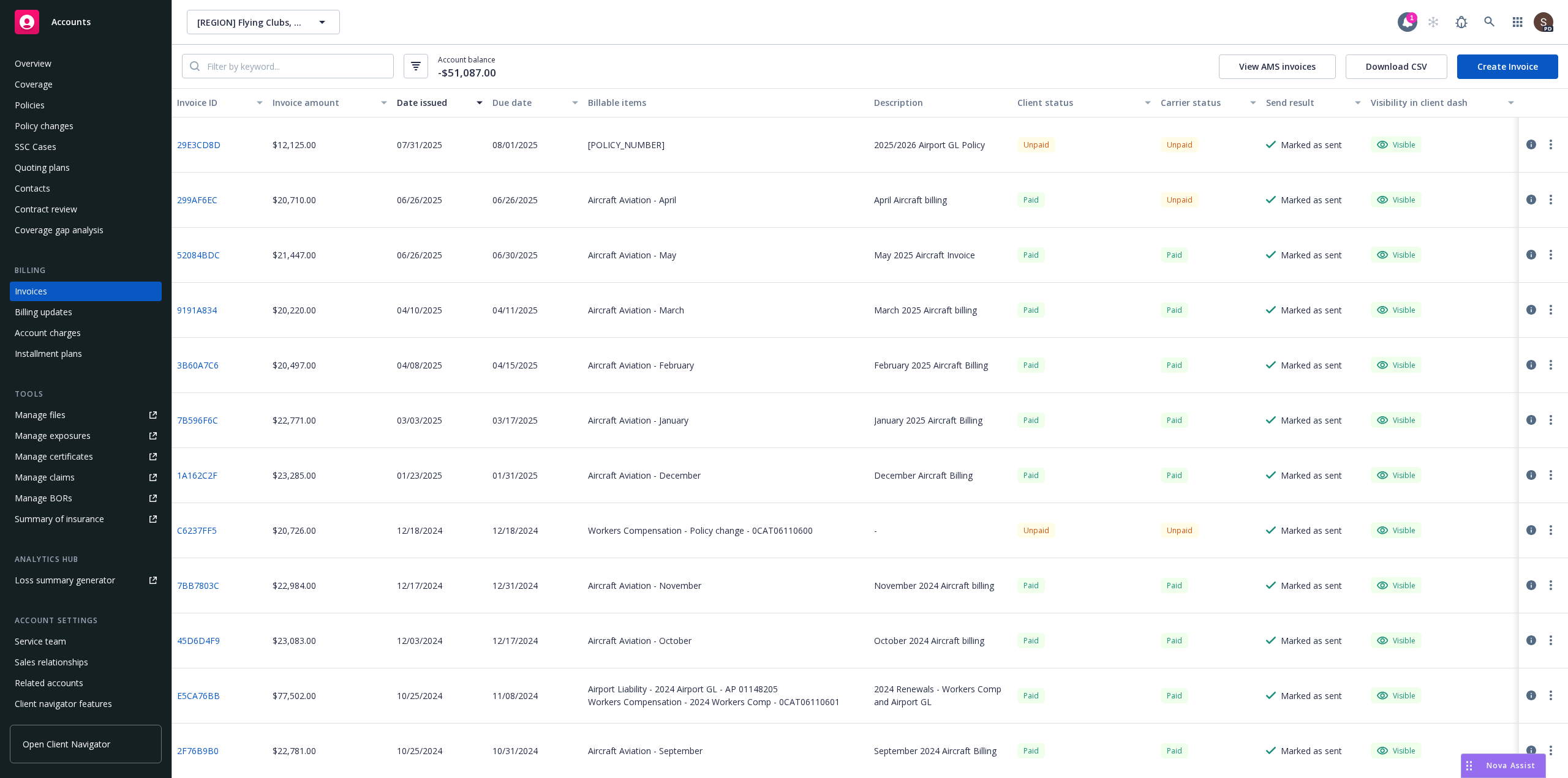 click on "Overview" at bounding box center (33, 64) 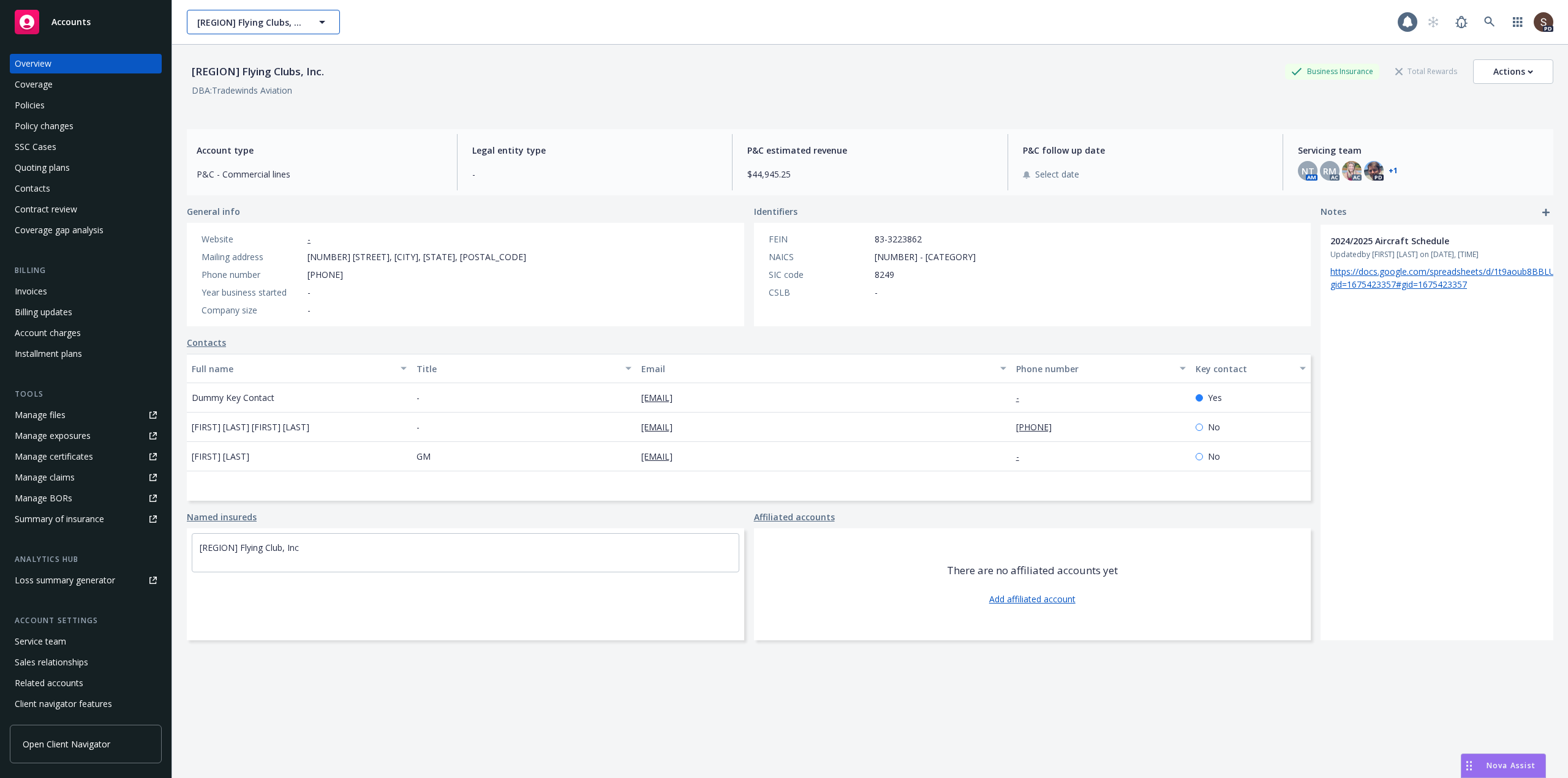 click on "[REGION] Flying Clubs, Inc." at bounding box center [250, 22] 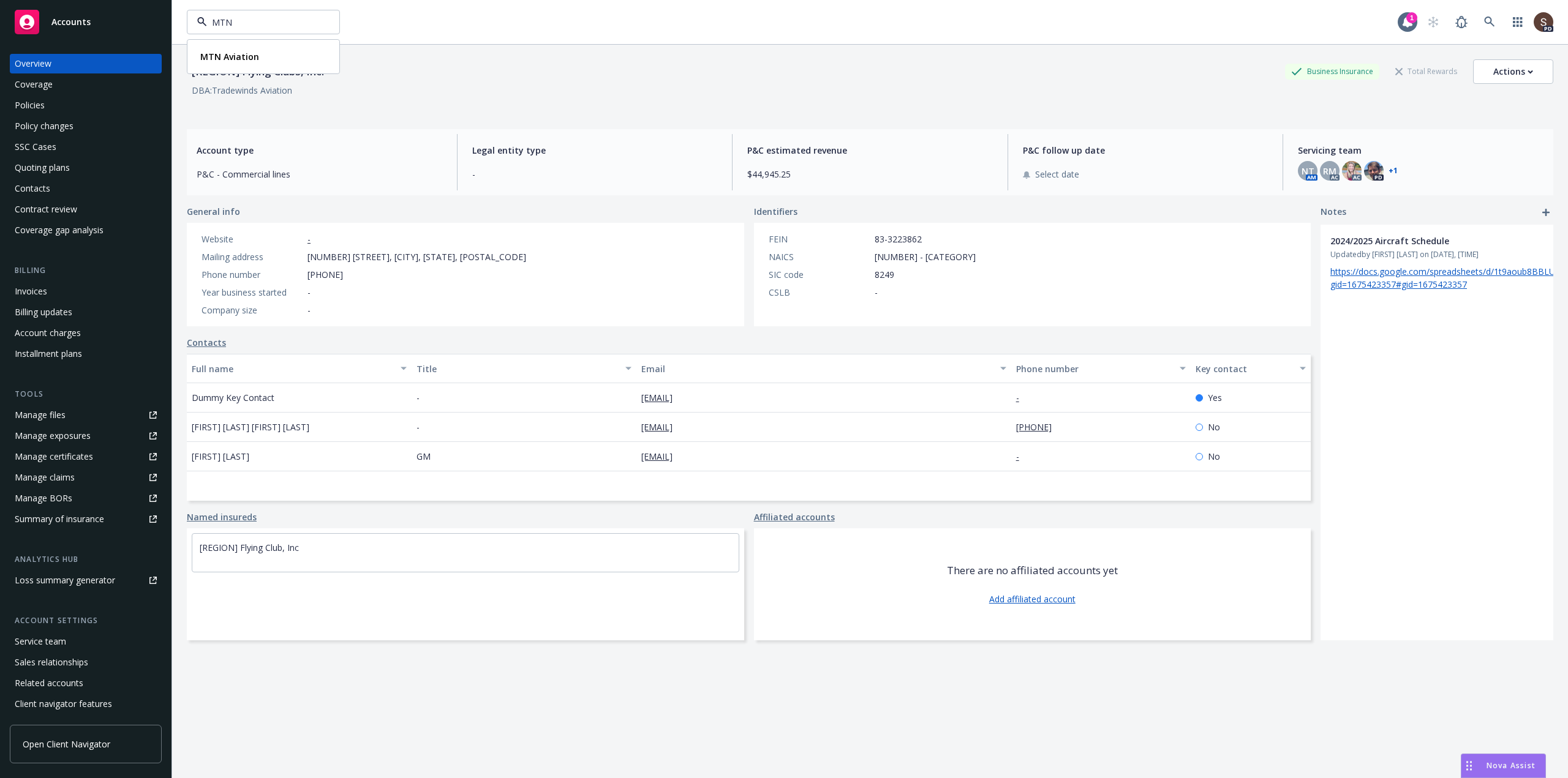 type on "MTN A" 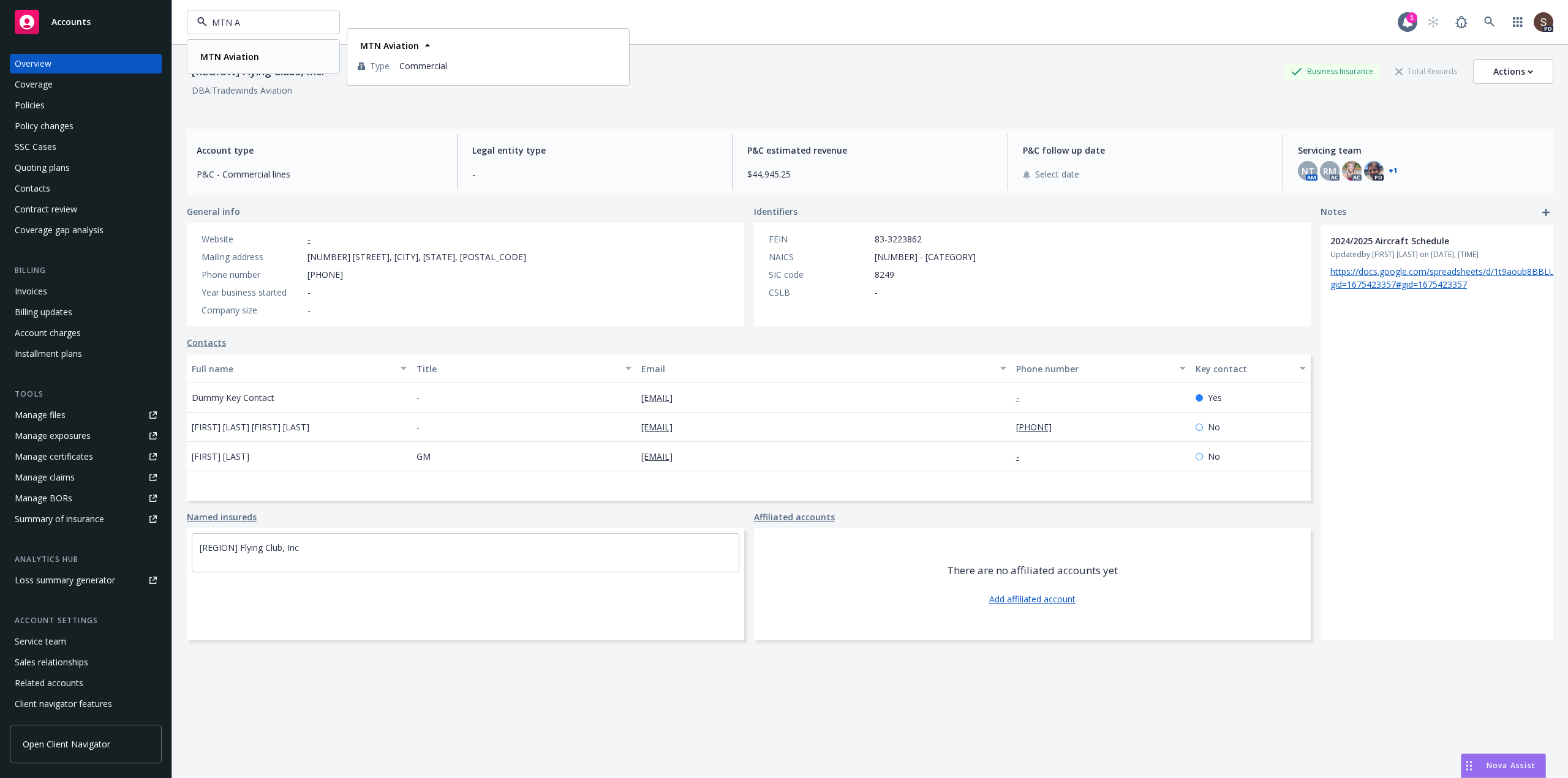 click on "MTN Aviation" at bounding box center (230, 56) 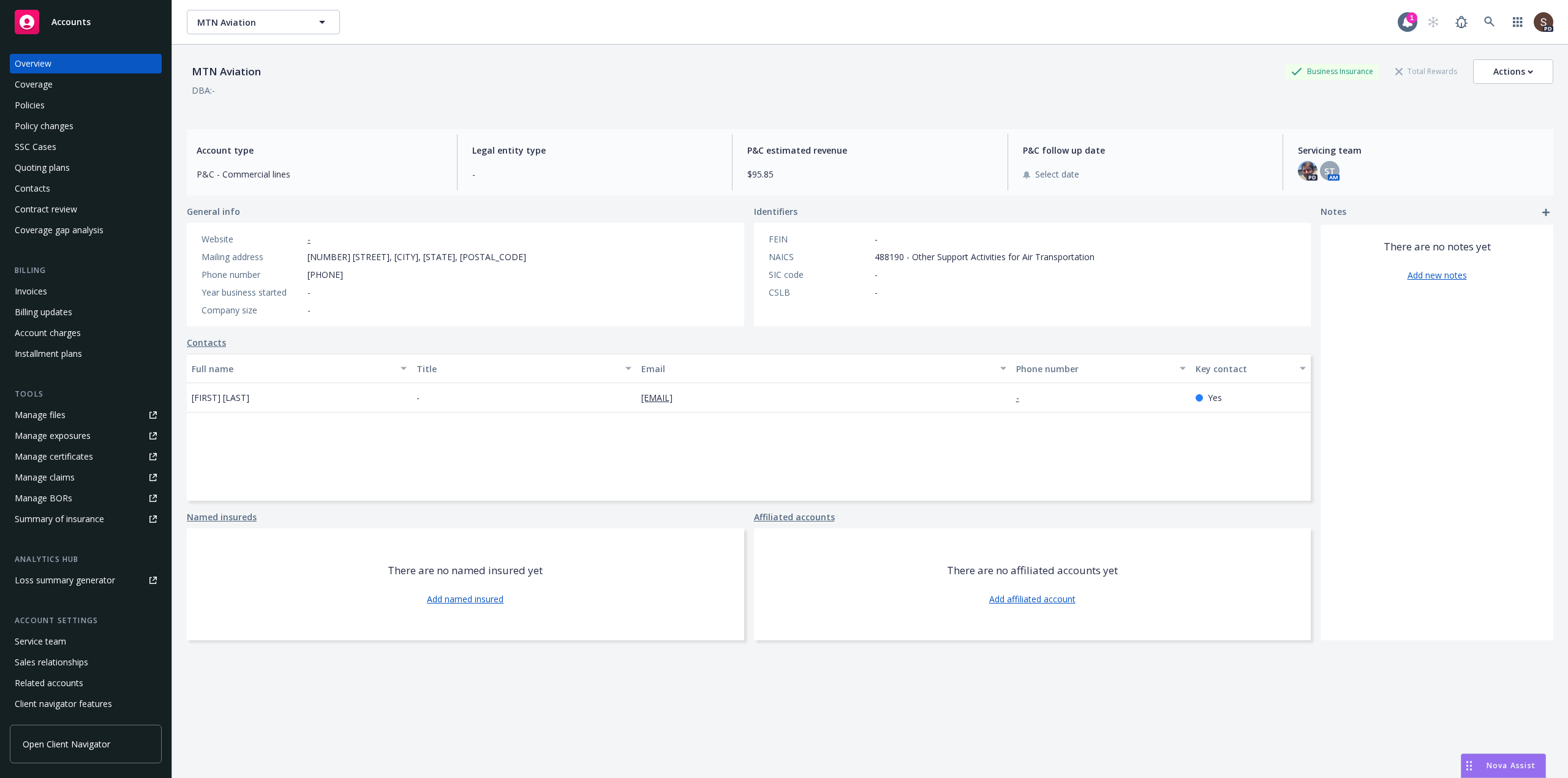 click on "Policies" at bounding box center [29, 105] 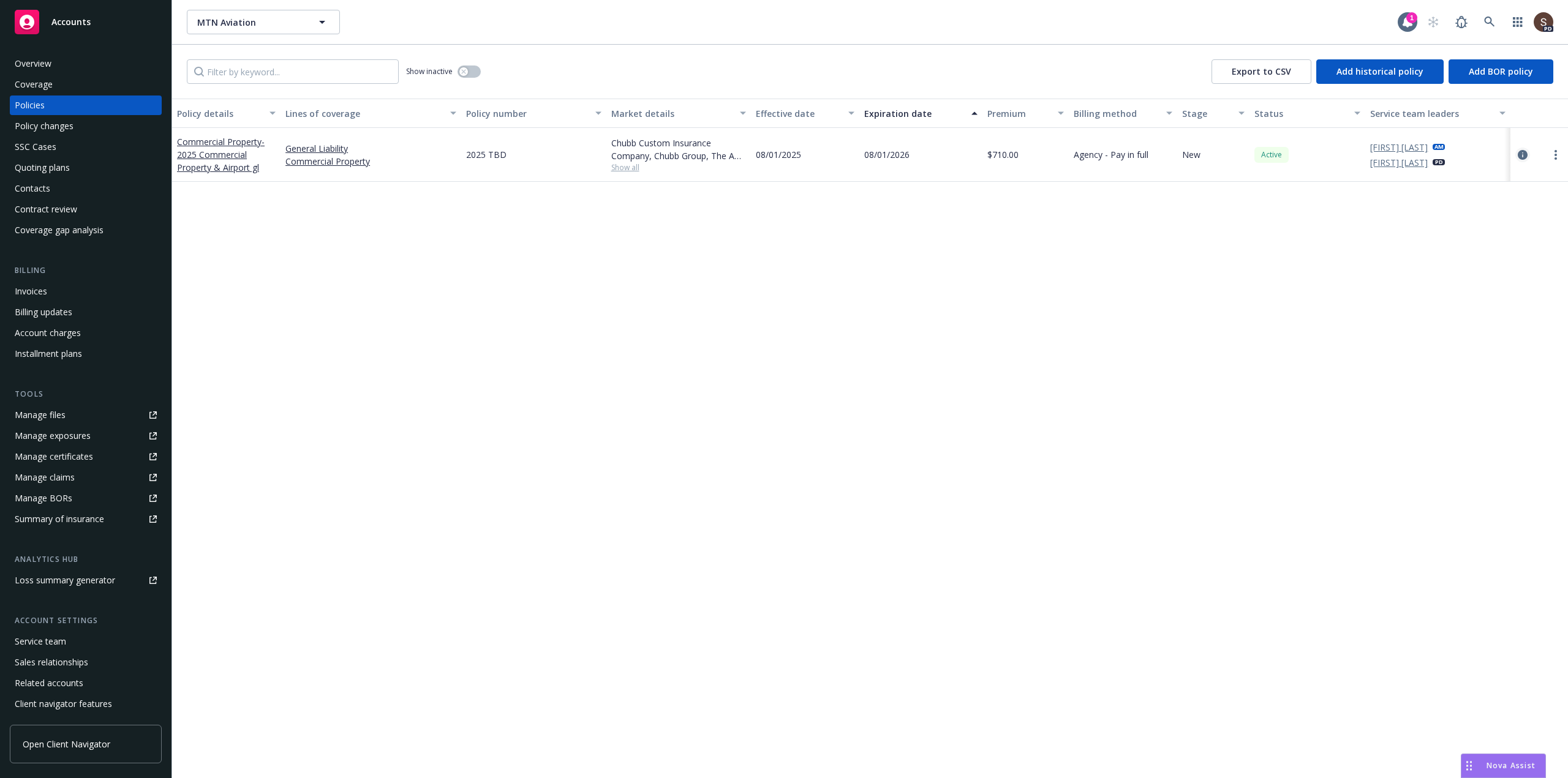 click 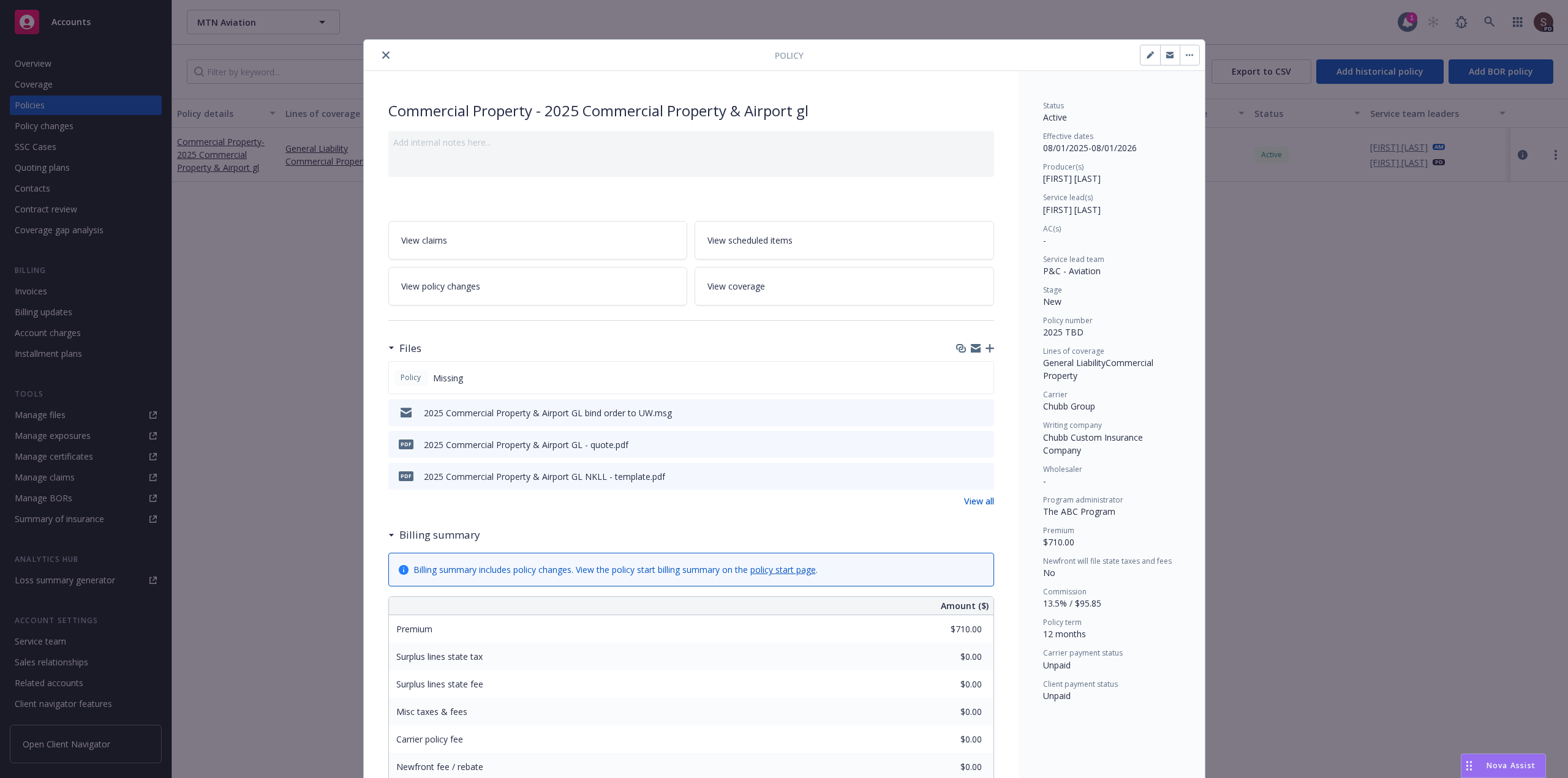 click on "View all" at bounding box center (979, 501) 